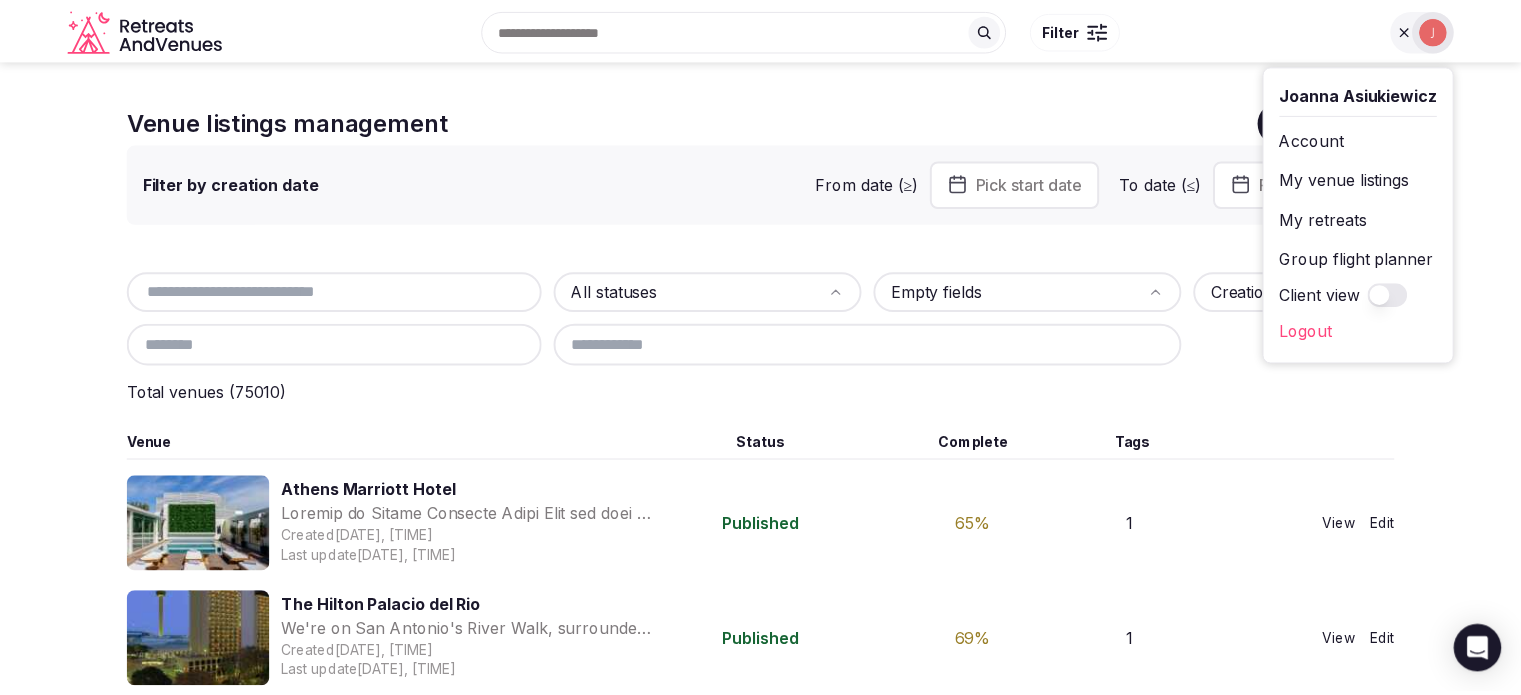 scroll, scrollTop: 0, scrollLeft: 0, axis: both 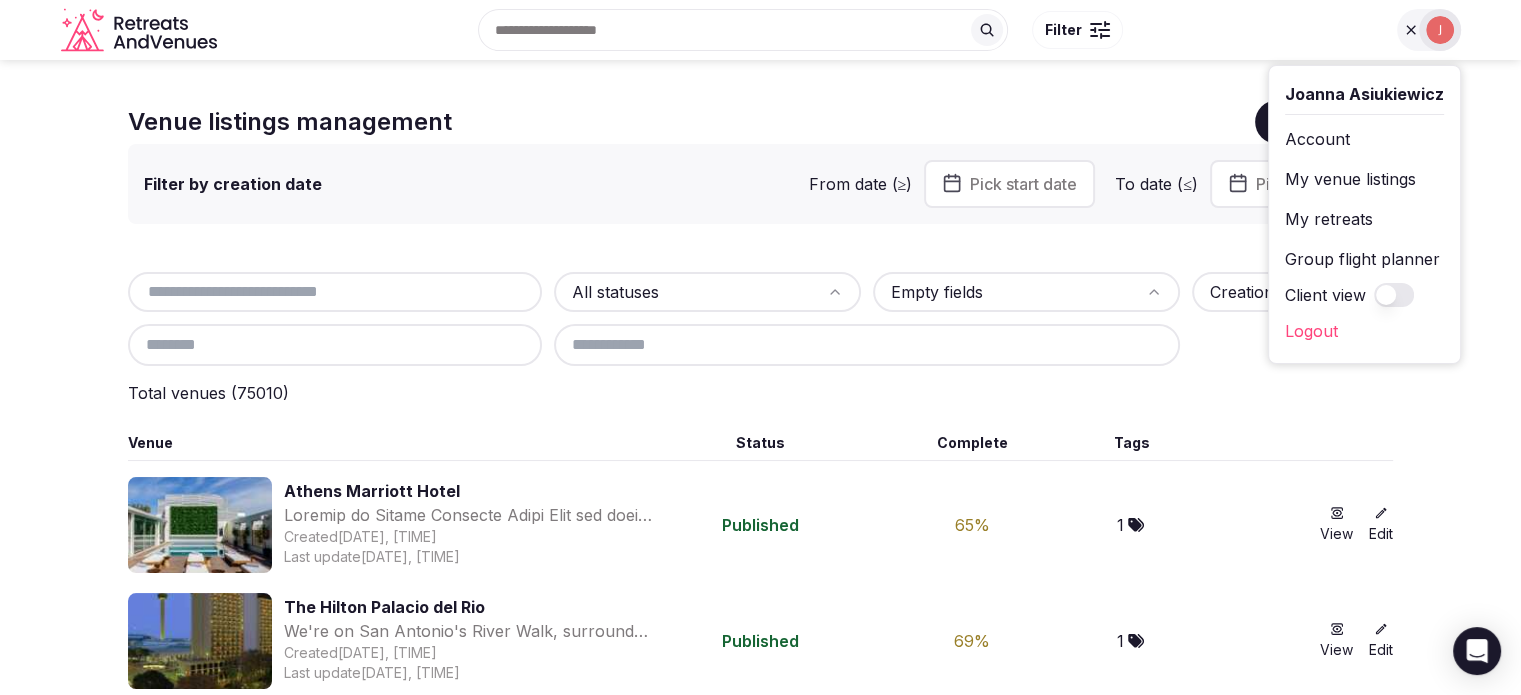 click on "My retreats" at bounding box center [1364, 219] 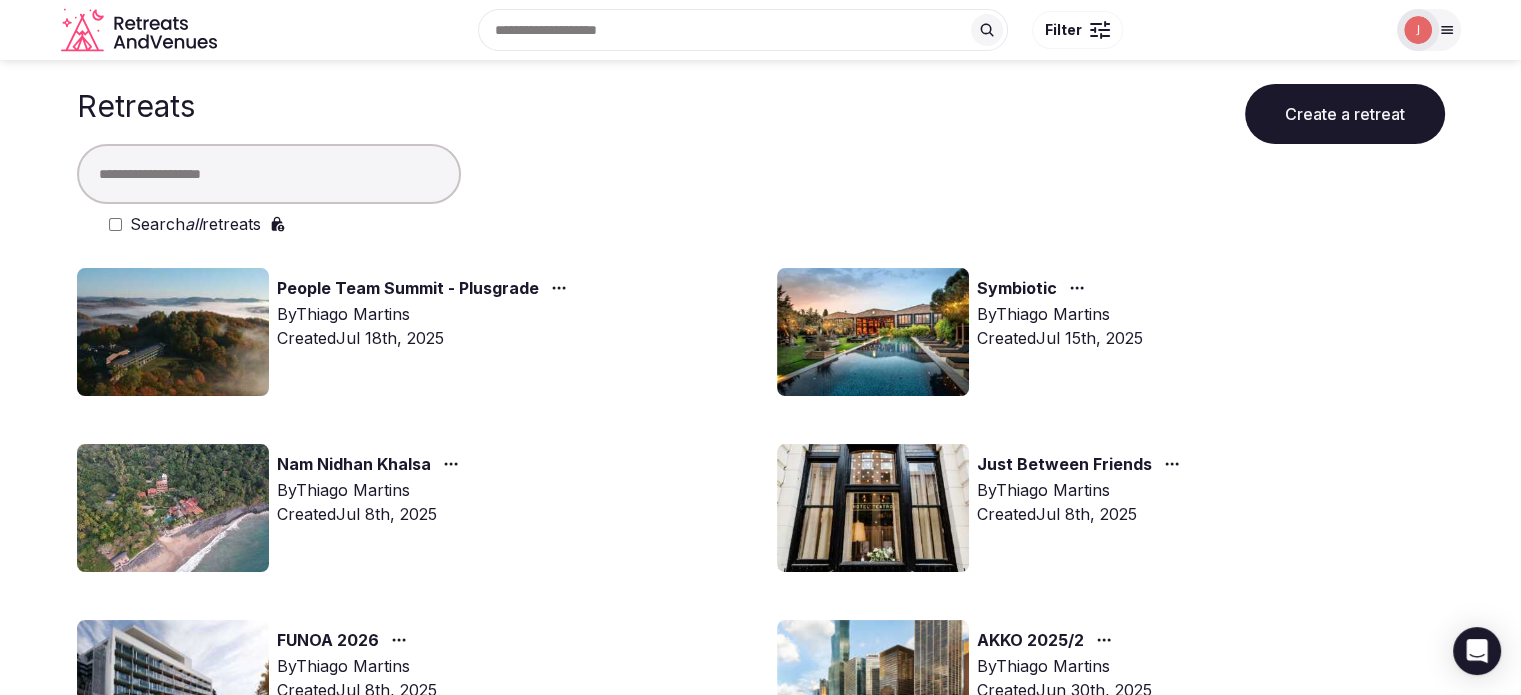 click at bounding box center (269, 174) 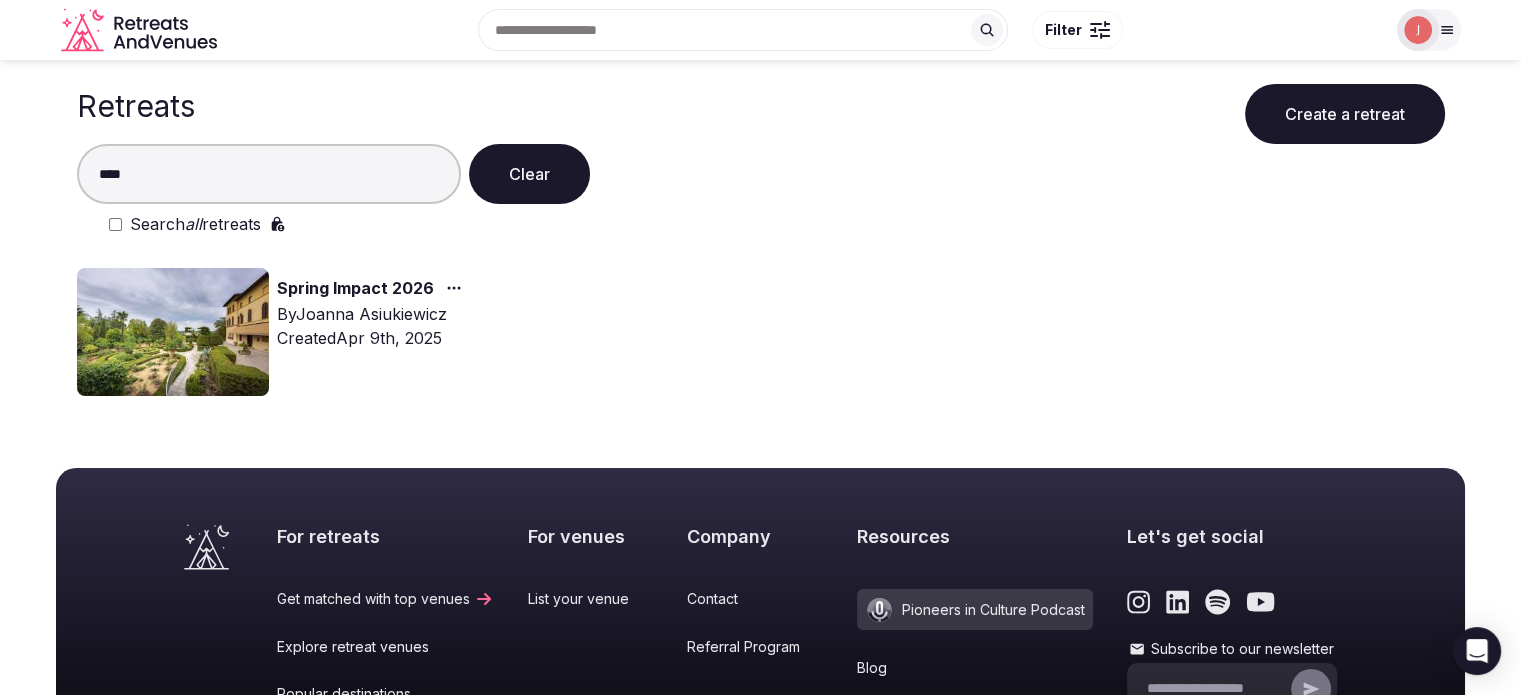 type on "****" 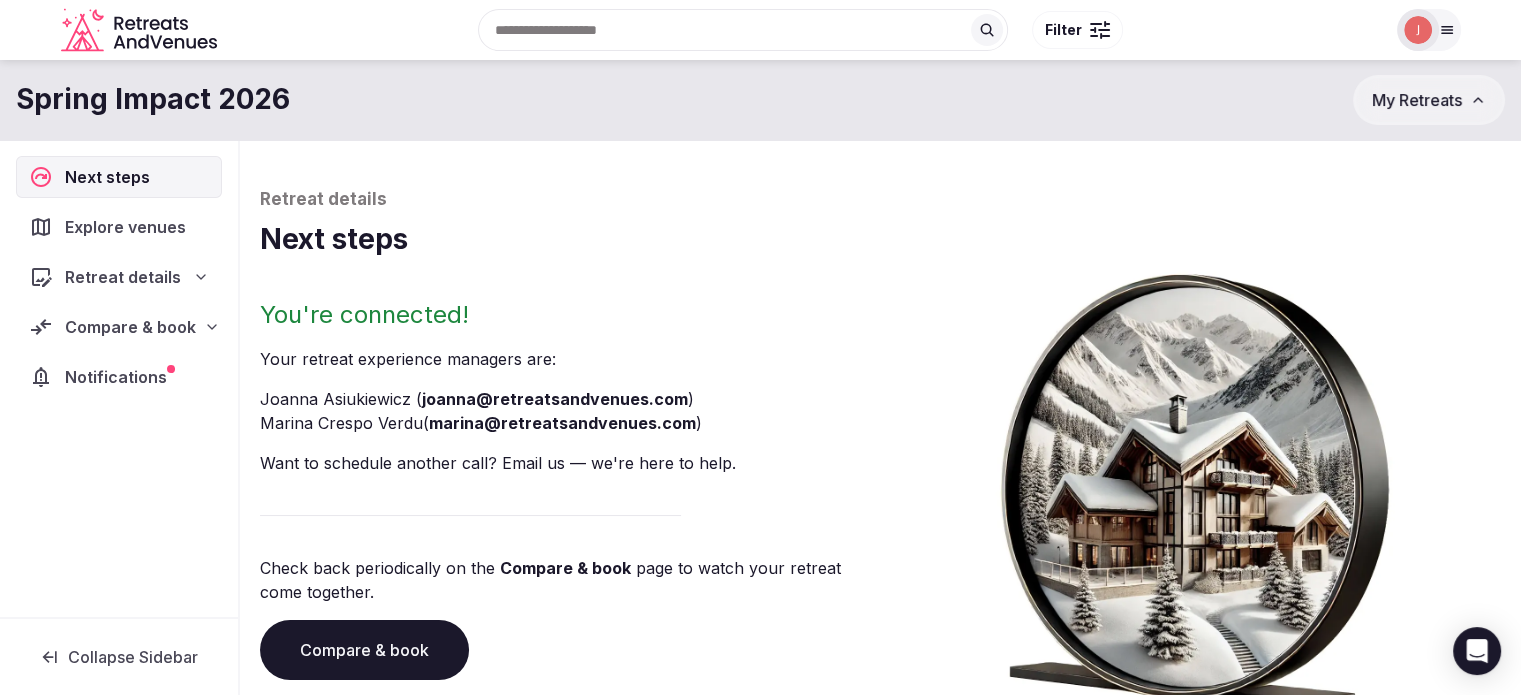 click on "Compare & book" at bounding box center (130, 327) 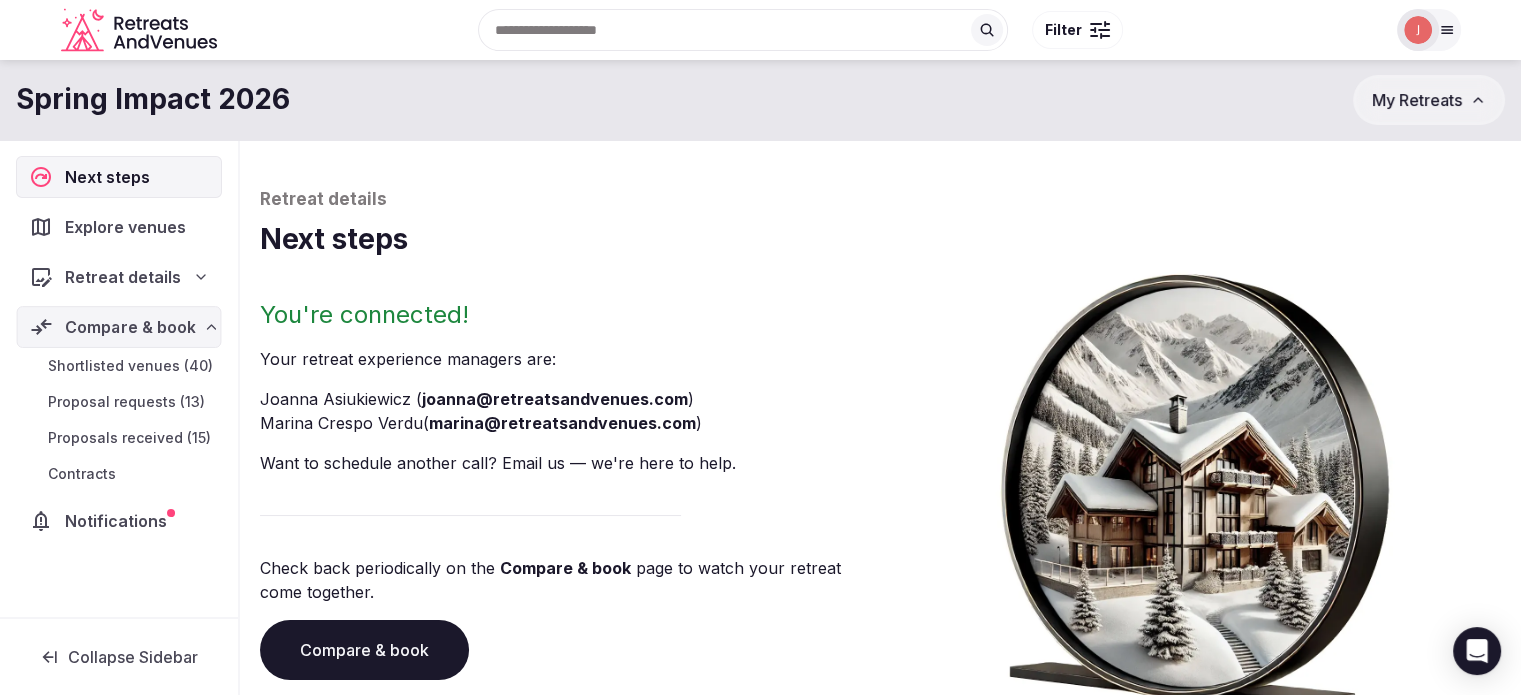 click on "Compare & book" at bounding box center (130, 327) 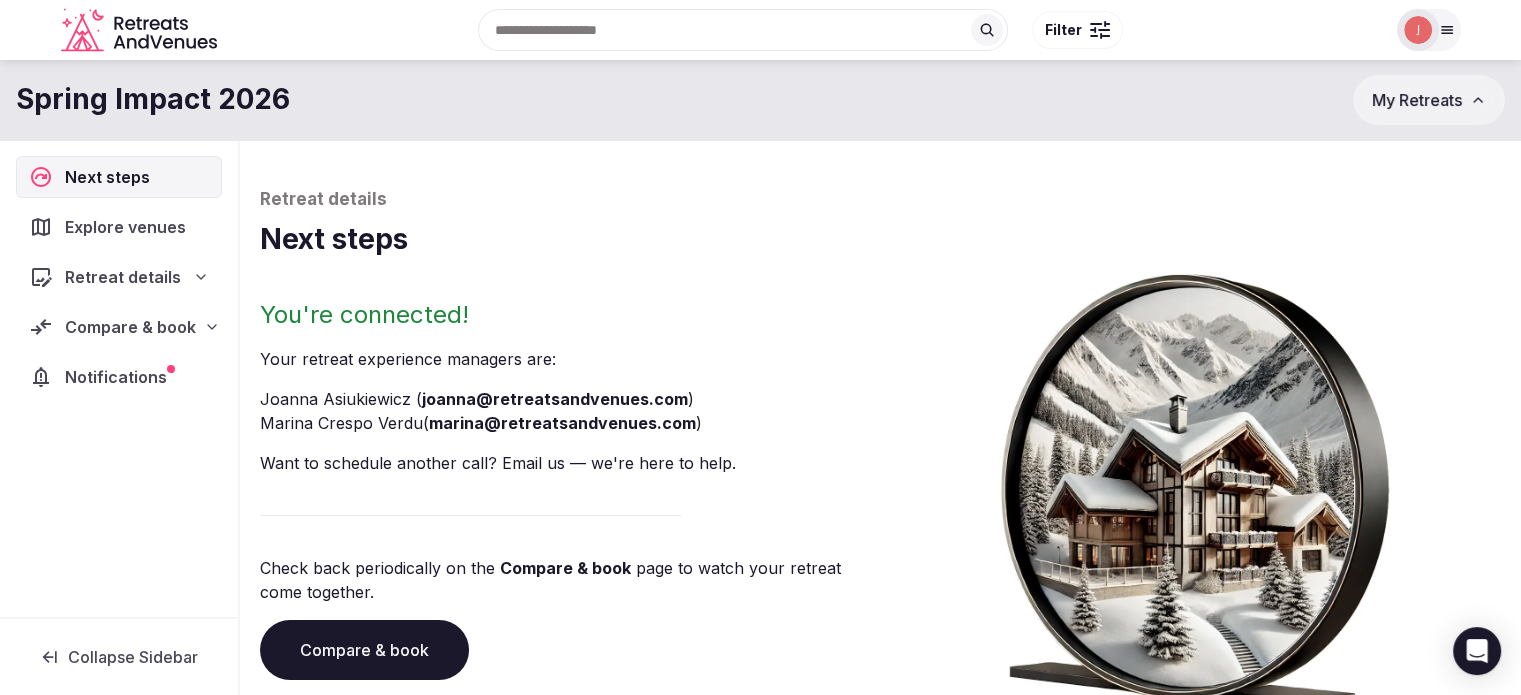 click on "Notifications" at bounding box center [120, 377] 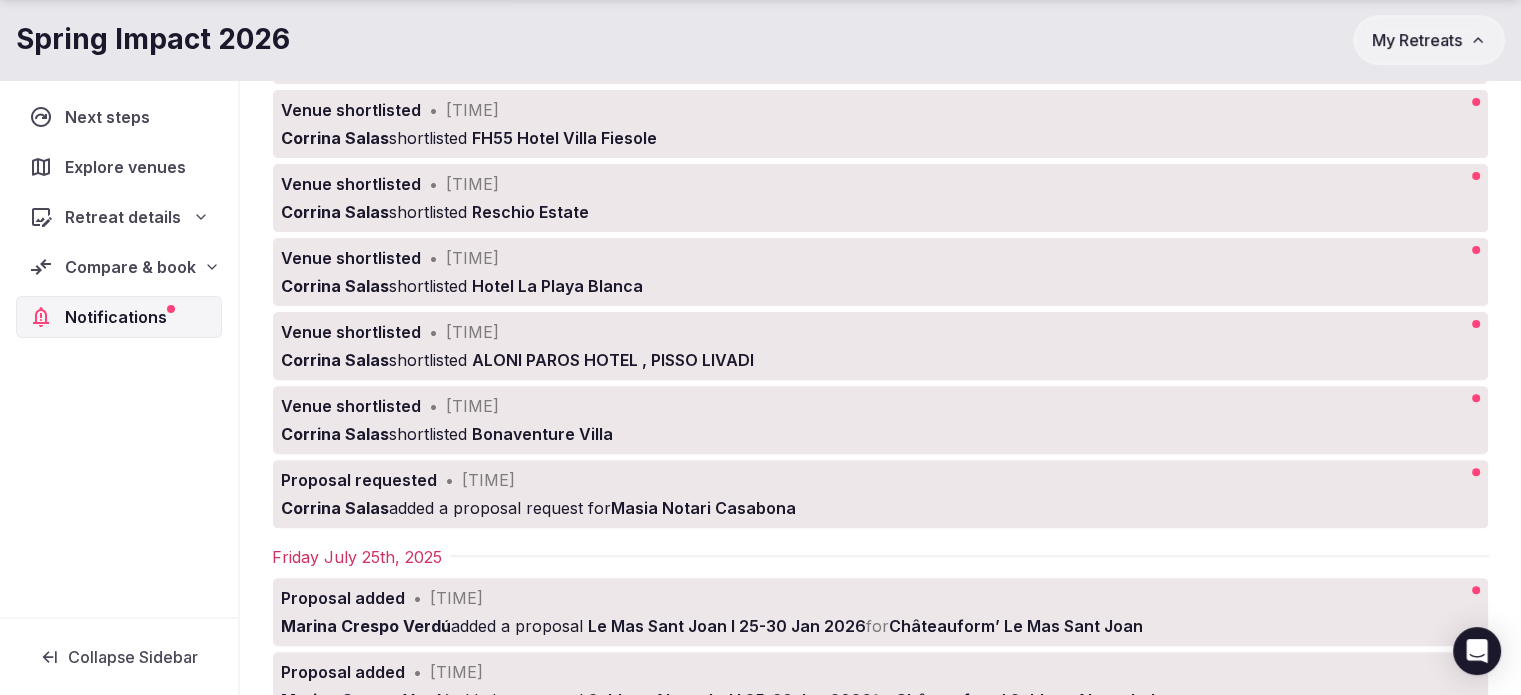 scroll, scrollTop: 700, scrollLeft: 0, axis: vertical 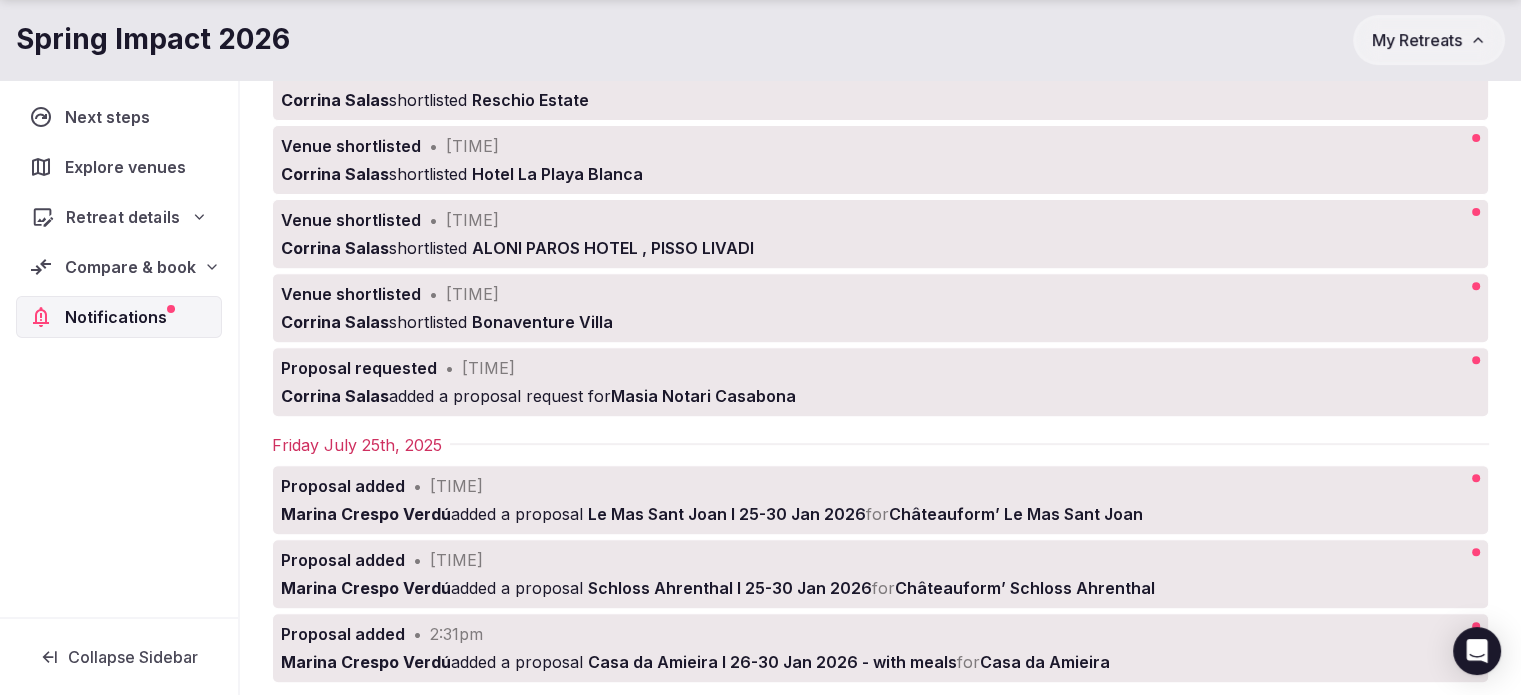 click on "Retreat details" at bounding box center [123, 217] 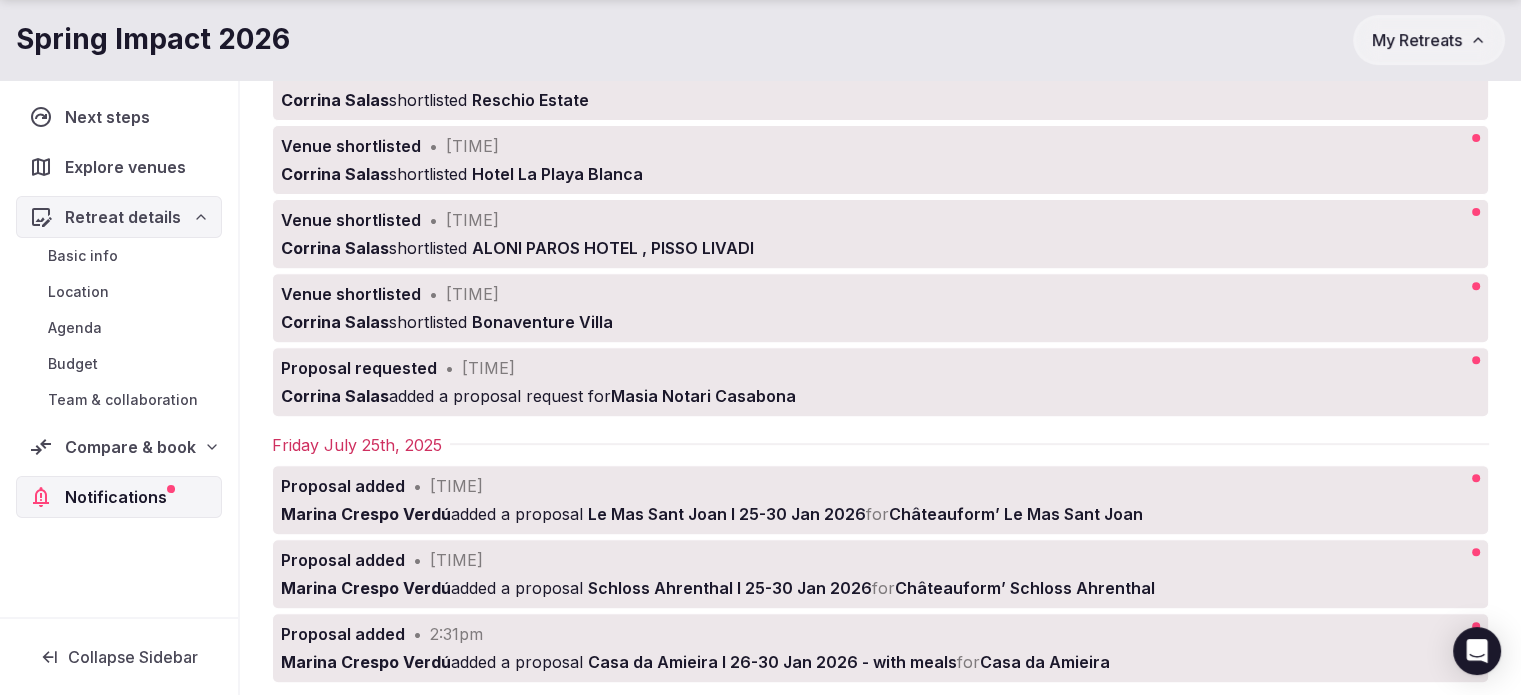 click on "Compare & book" at bounding box center (130, 447) 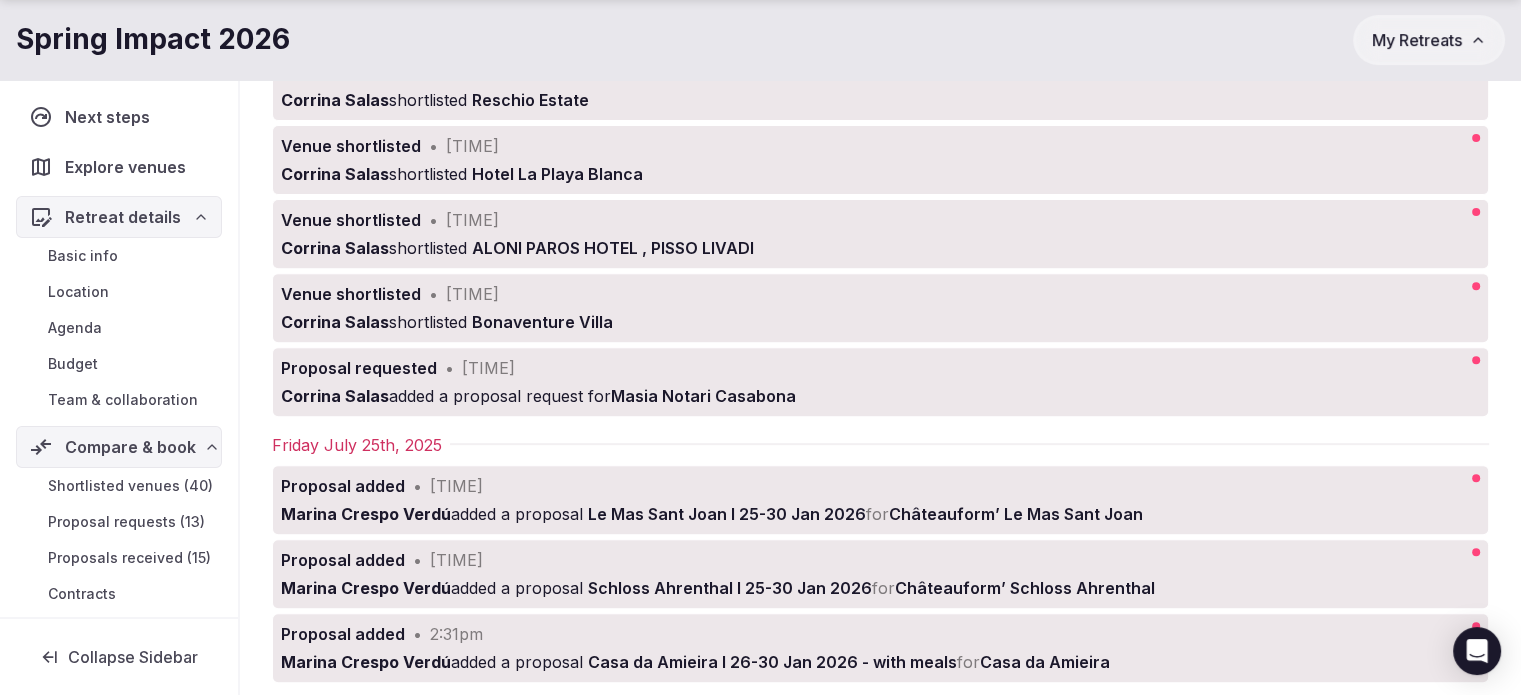 click on "Proposal requests (13)" at bounding box center (126, 522) 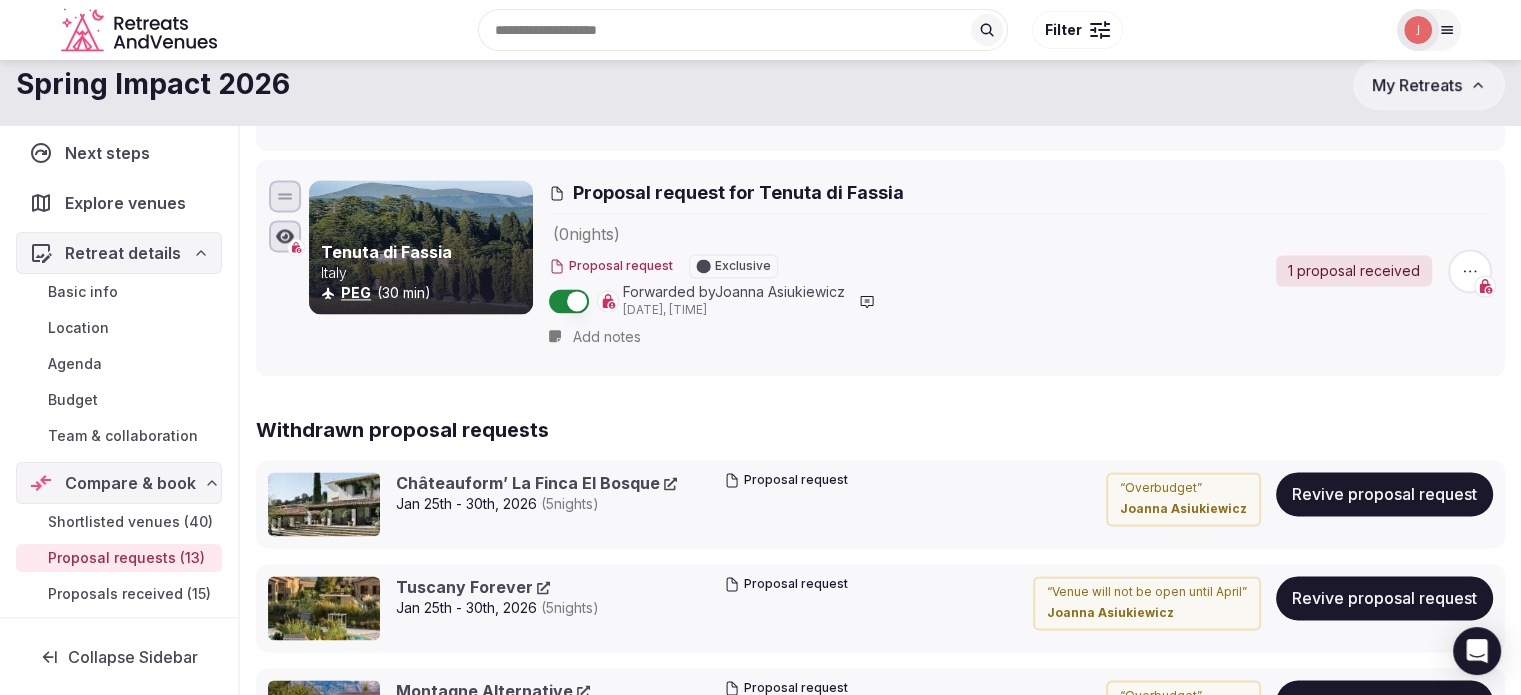 scroll, scrollTop: 2749, scrollLeft: 0, axis: vertical 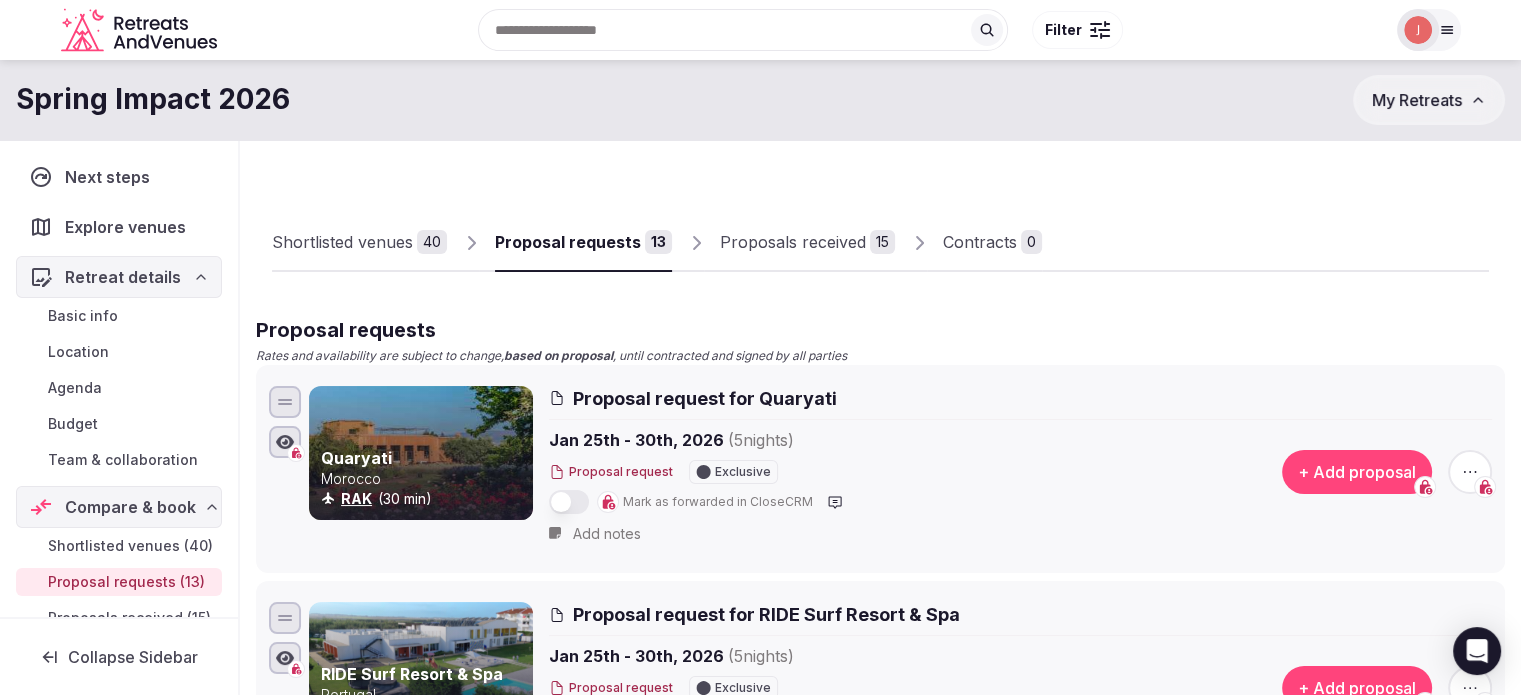 click on "Proposals received" at bounding box center [793, 242] 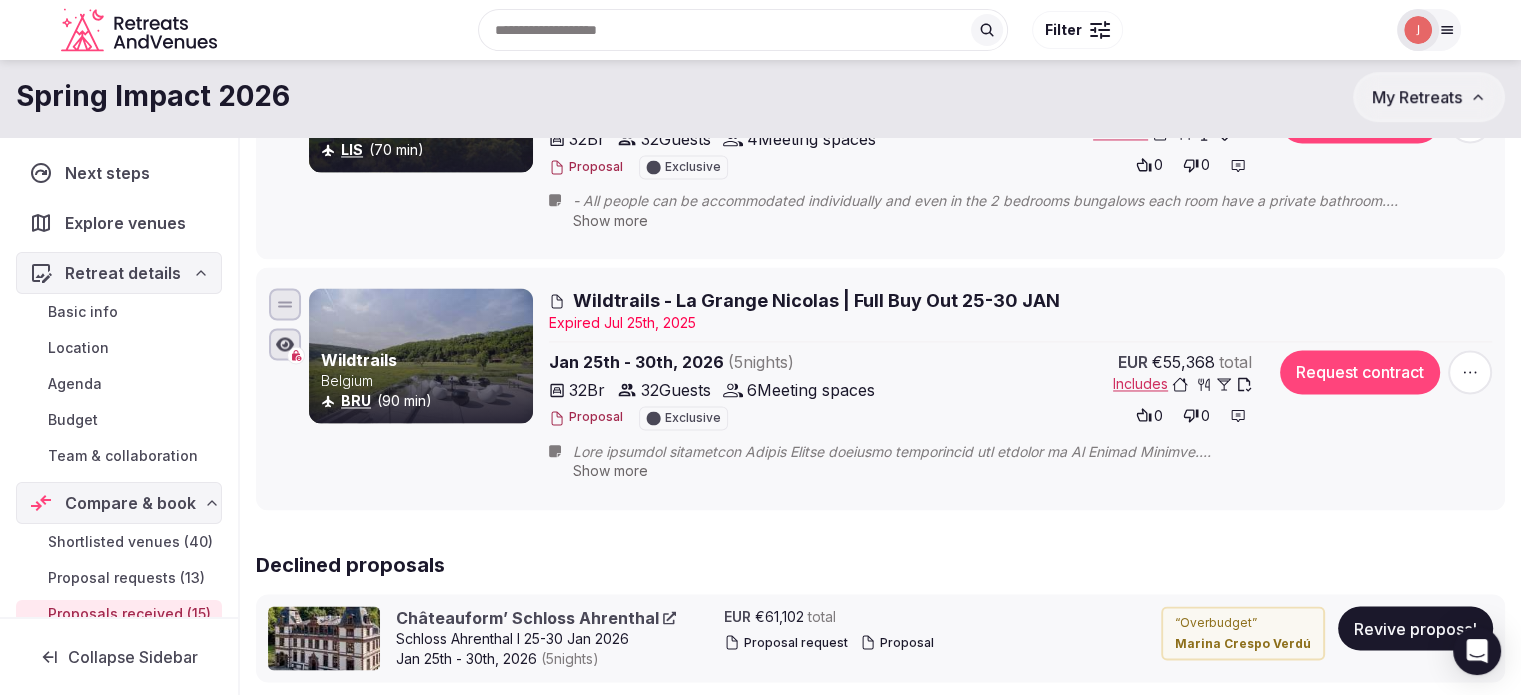 scroll, scrollTop: 3100, scrollLeft: 0, axis: vertical 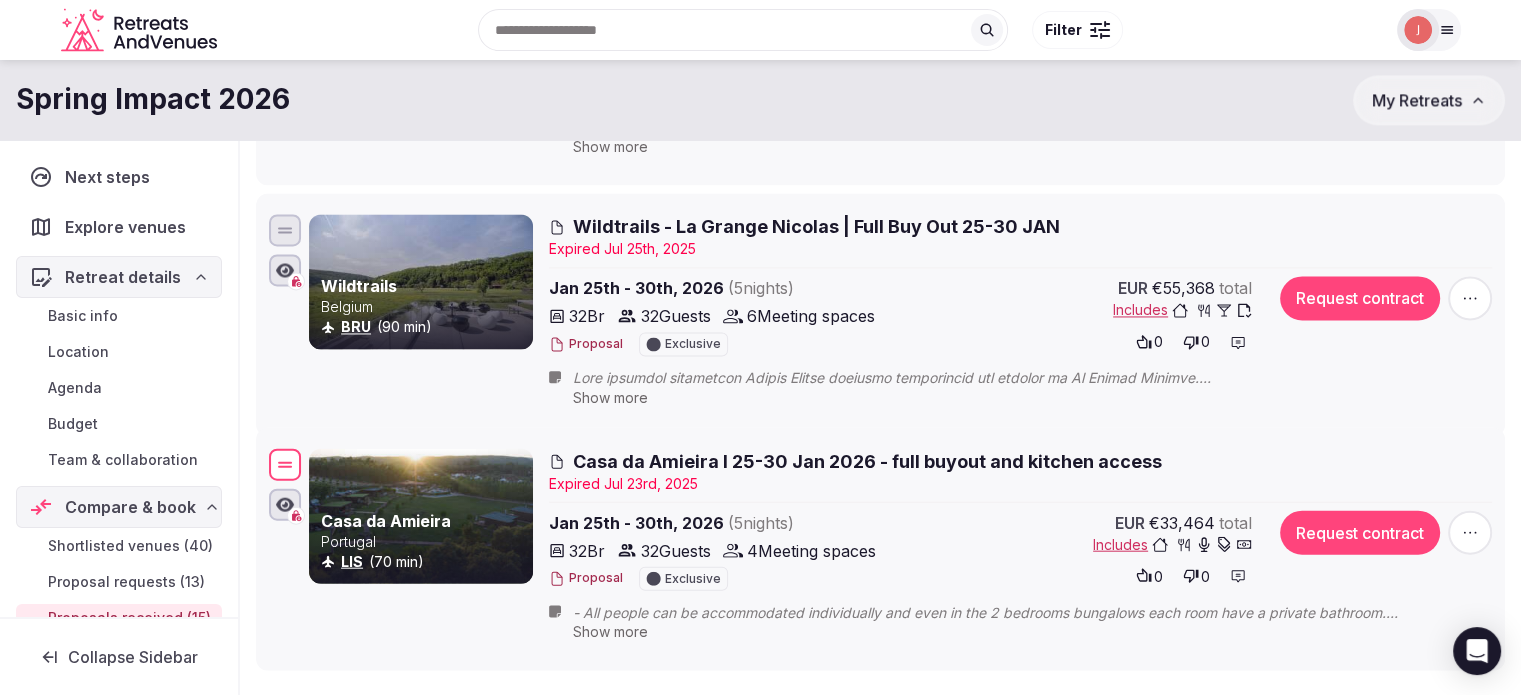 drag, startPoint x: 284, startPoint y: 219, endPoint x: 284, endPoint y: 452, distance: 233 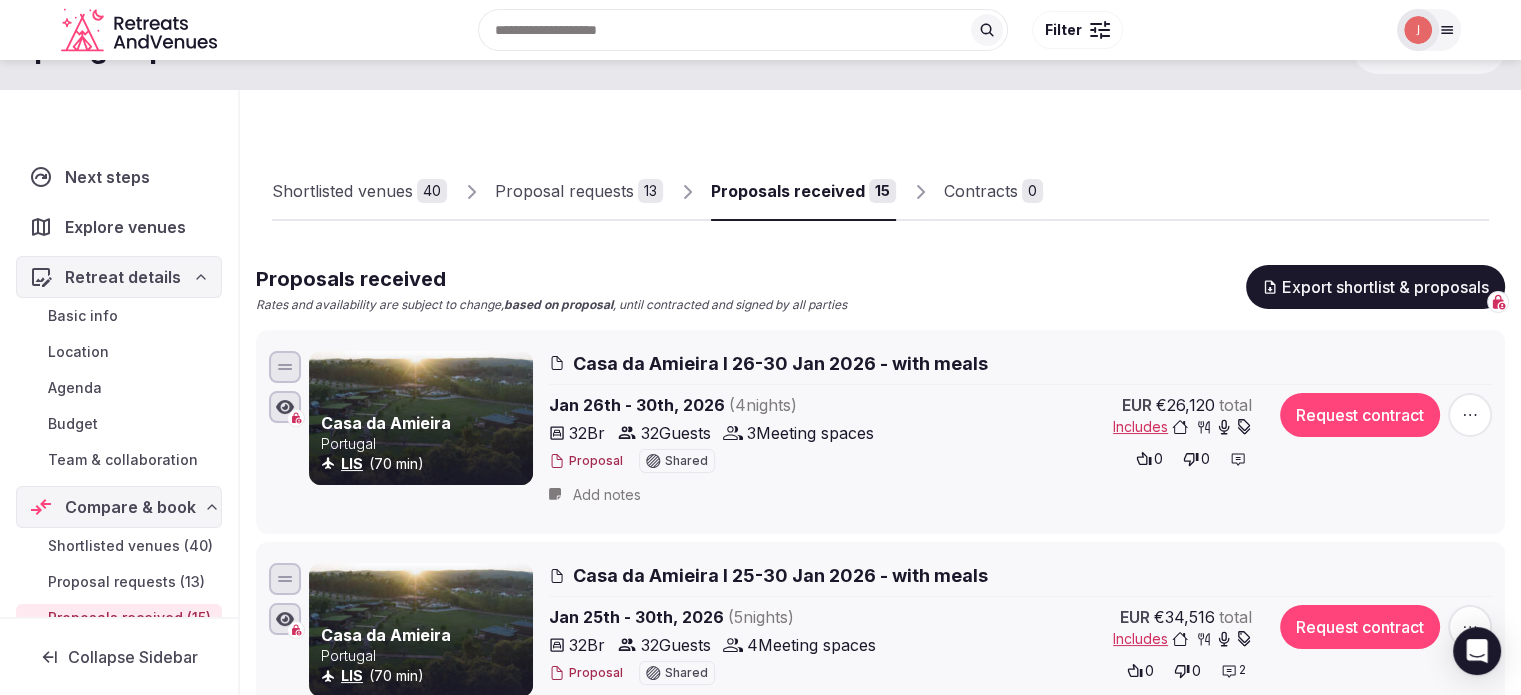 scroll, scrollTop: 0, scrollLeft: 0, axis: both 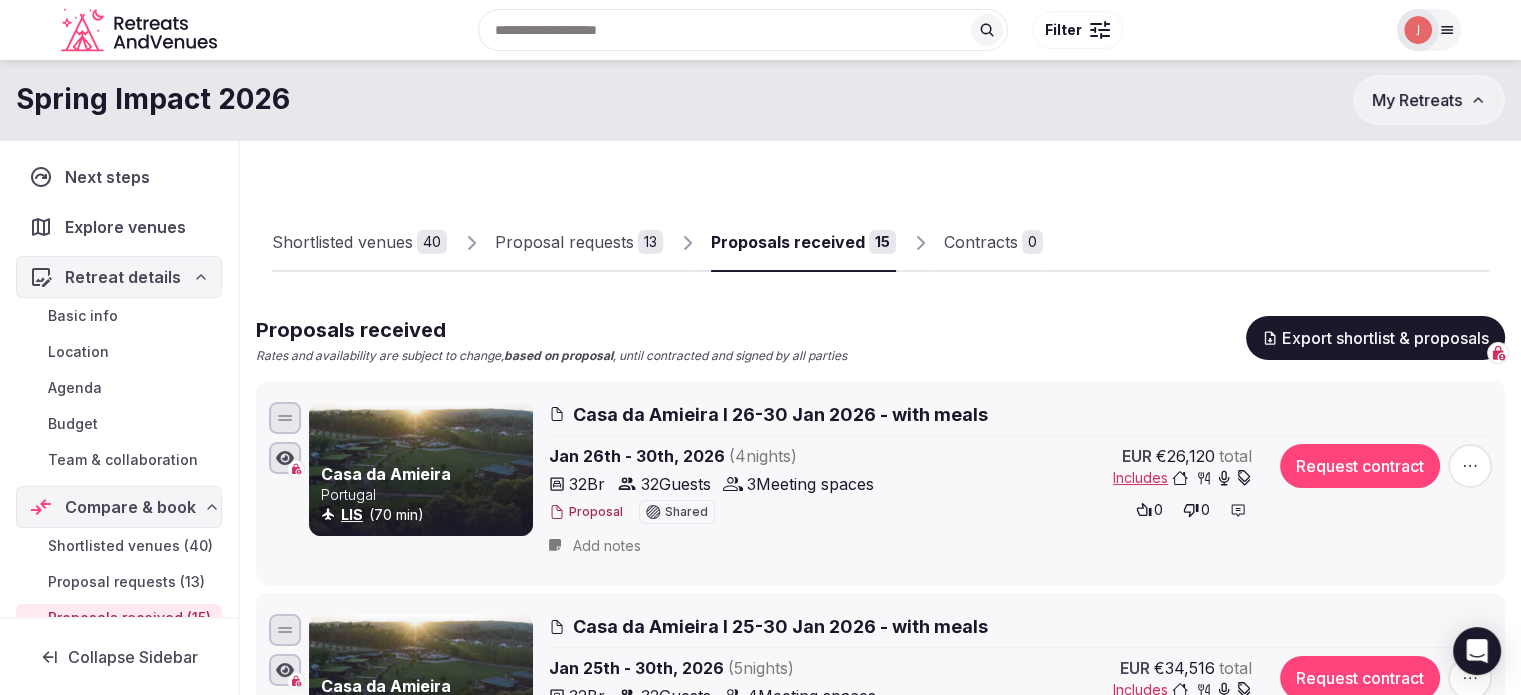 click on "Proposal requests" at bounding box center (564, 242) 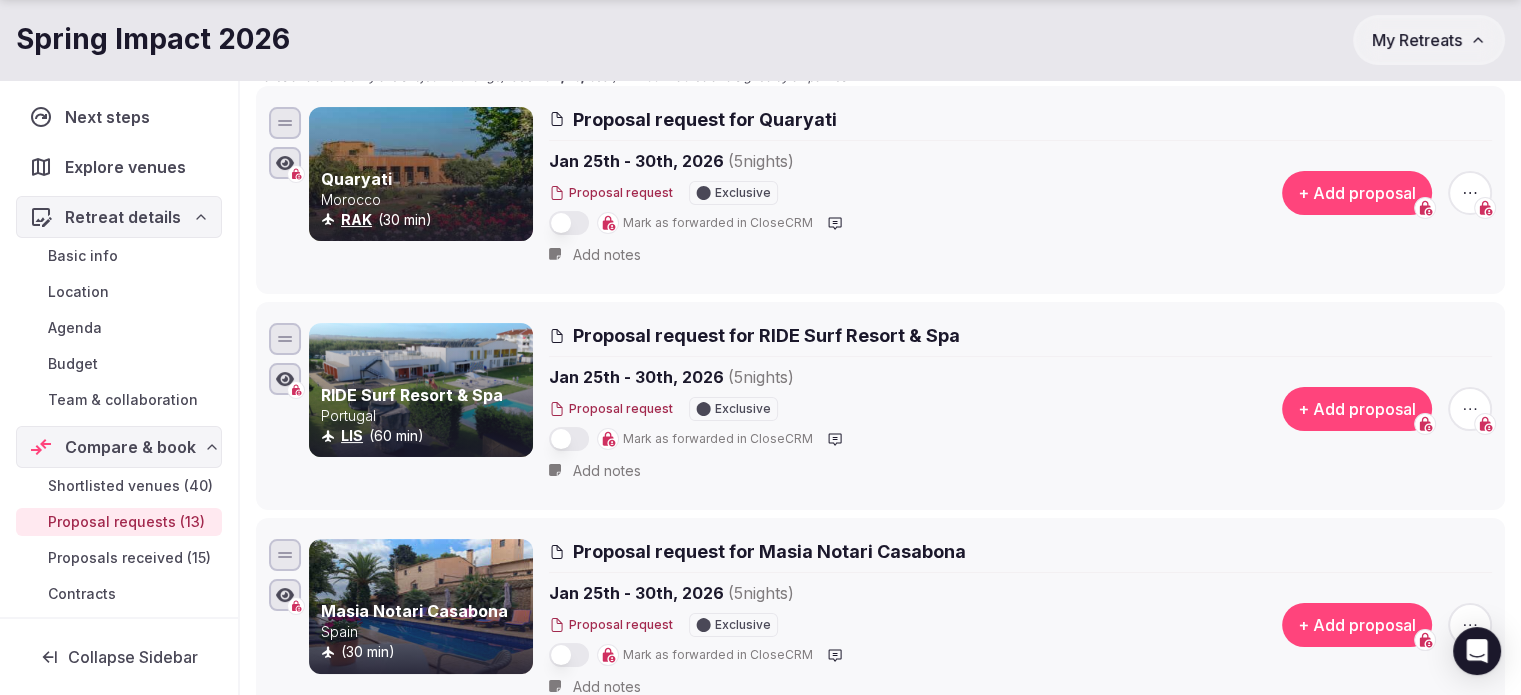 scroll, scrollTop: 400, scrollLeft: 0, axis: vertical 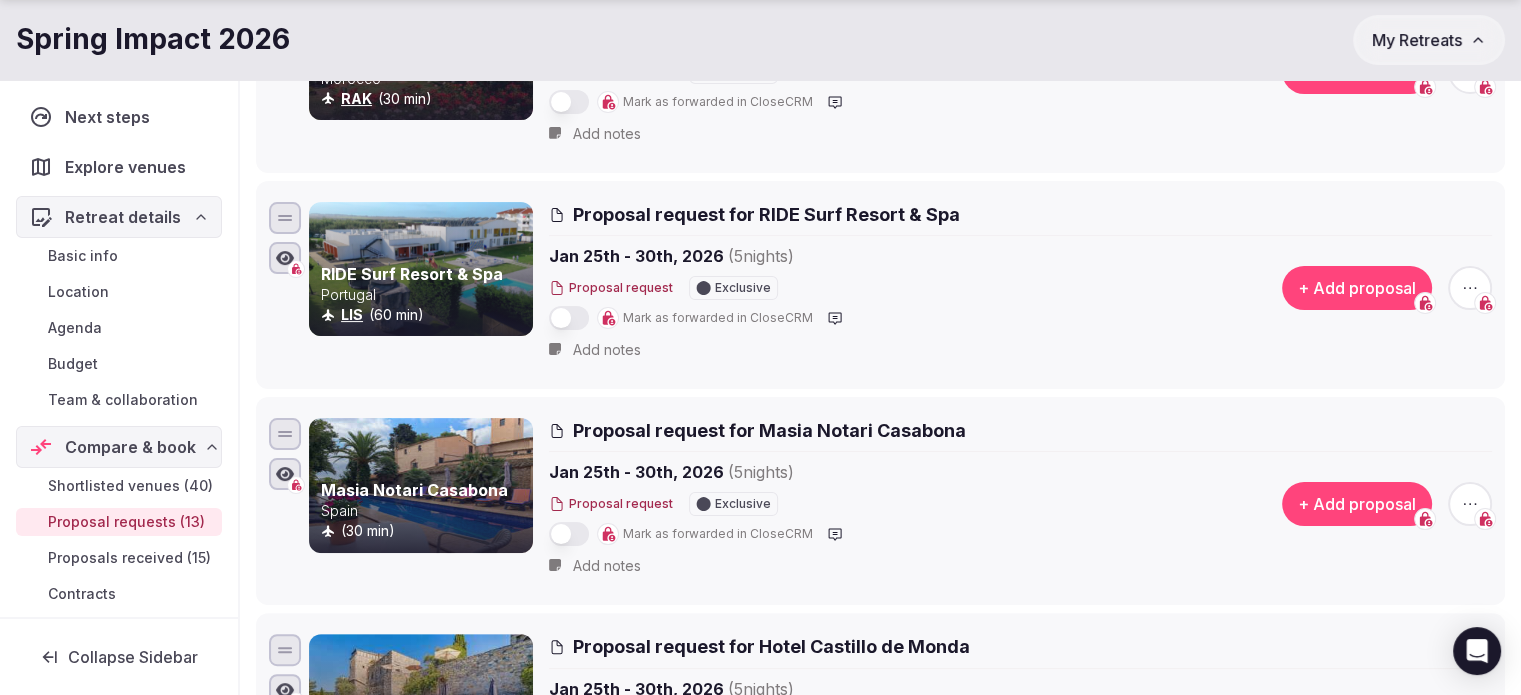 click on "Proposal request for Masia Notari Casabona" at bounding box center (769, 430) 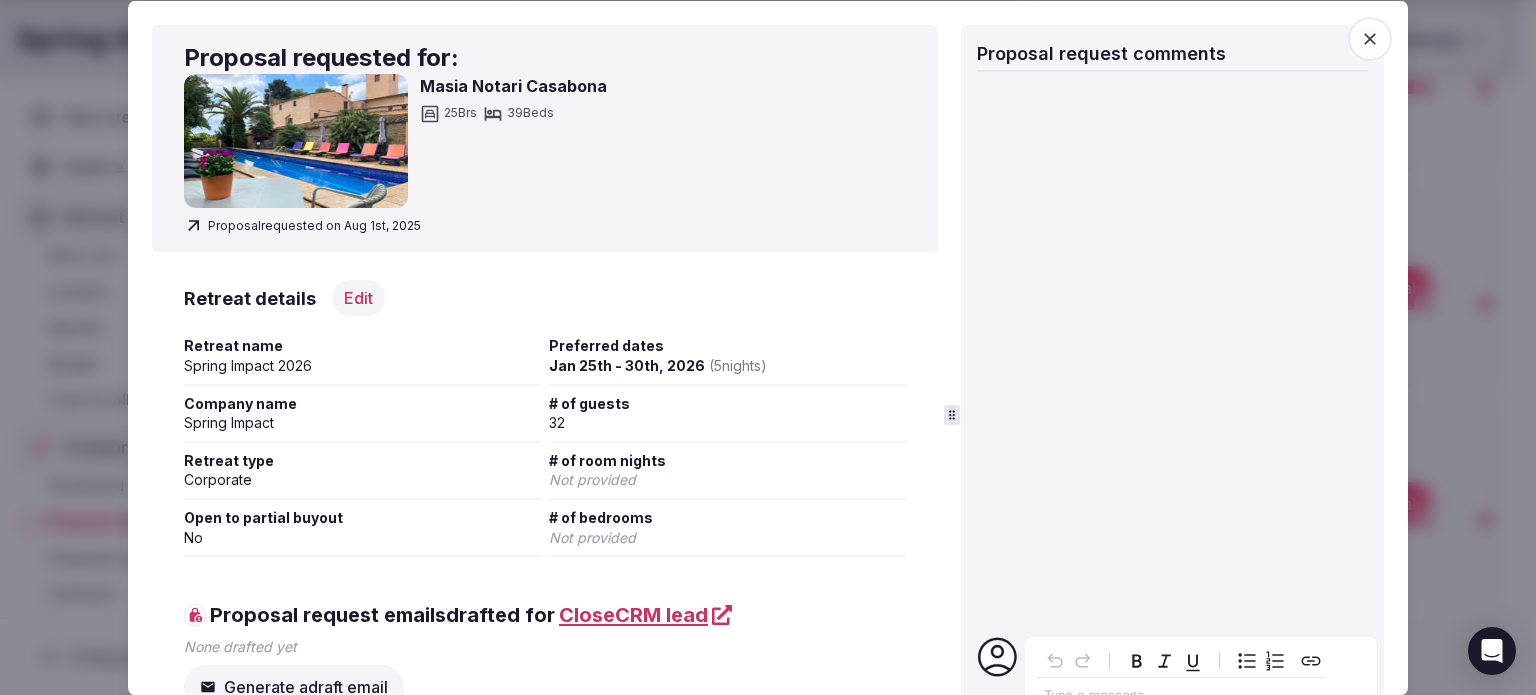 click on "Masia Notari Casabona" at bounding box center [513, 86] 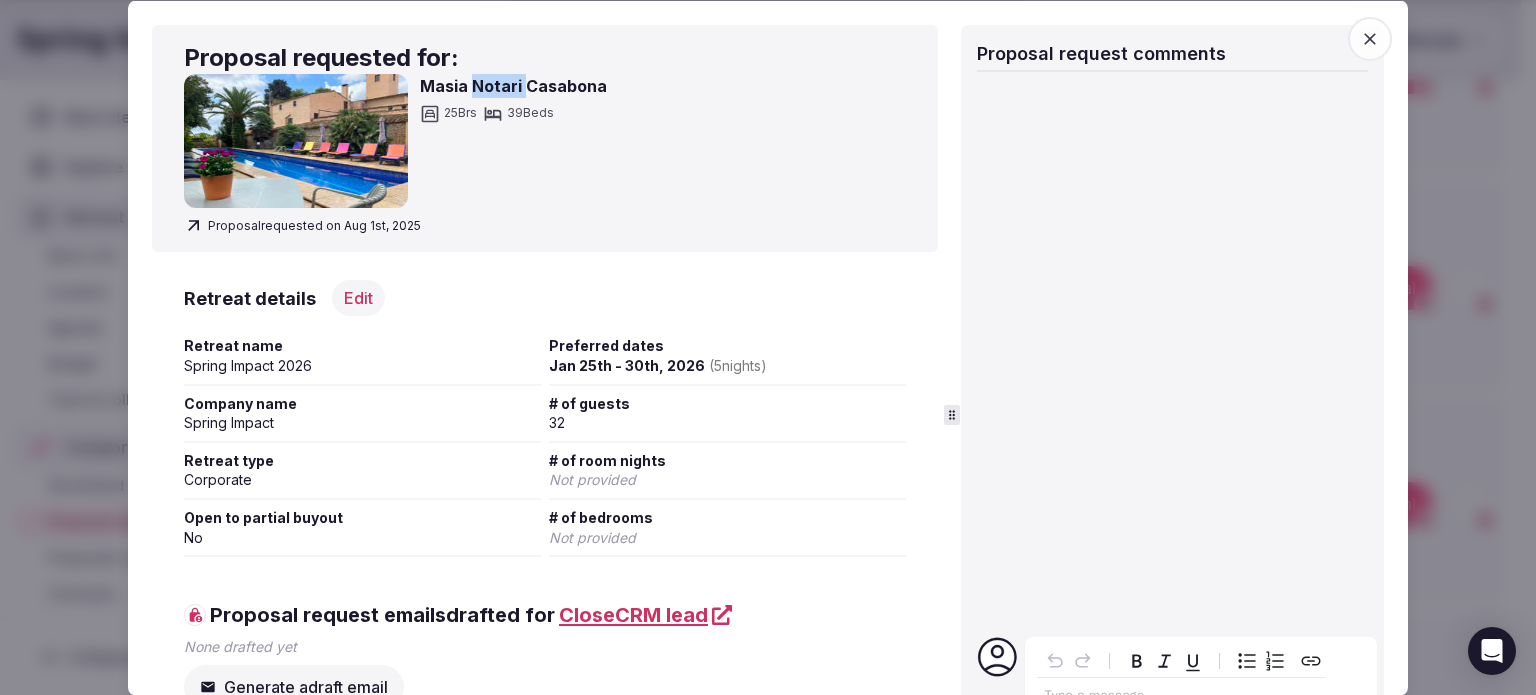 click on "Masia Notari Casabona" at bounding box center [513, 86] 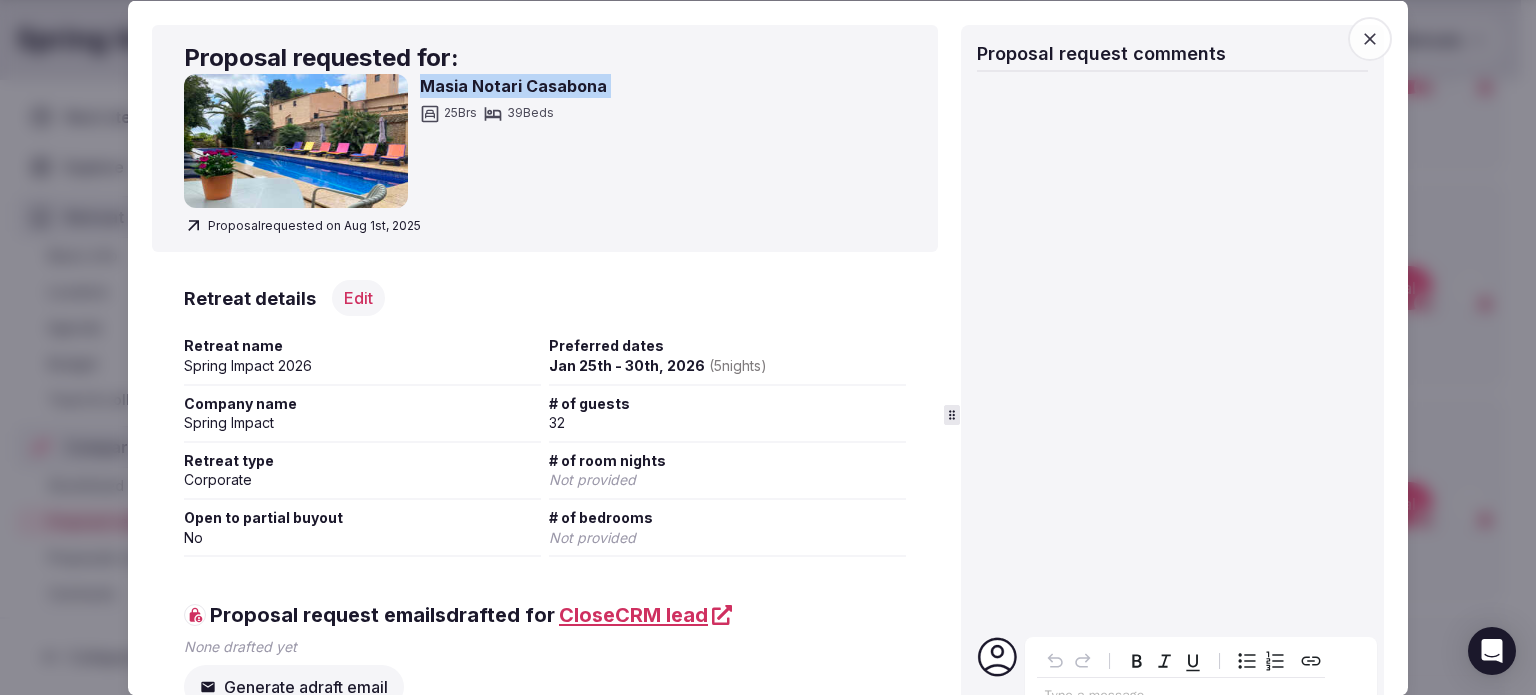 click on "Masia Notari Casabona" at bounding box center (513, 86) 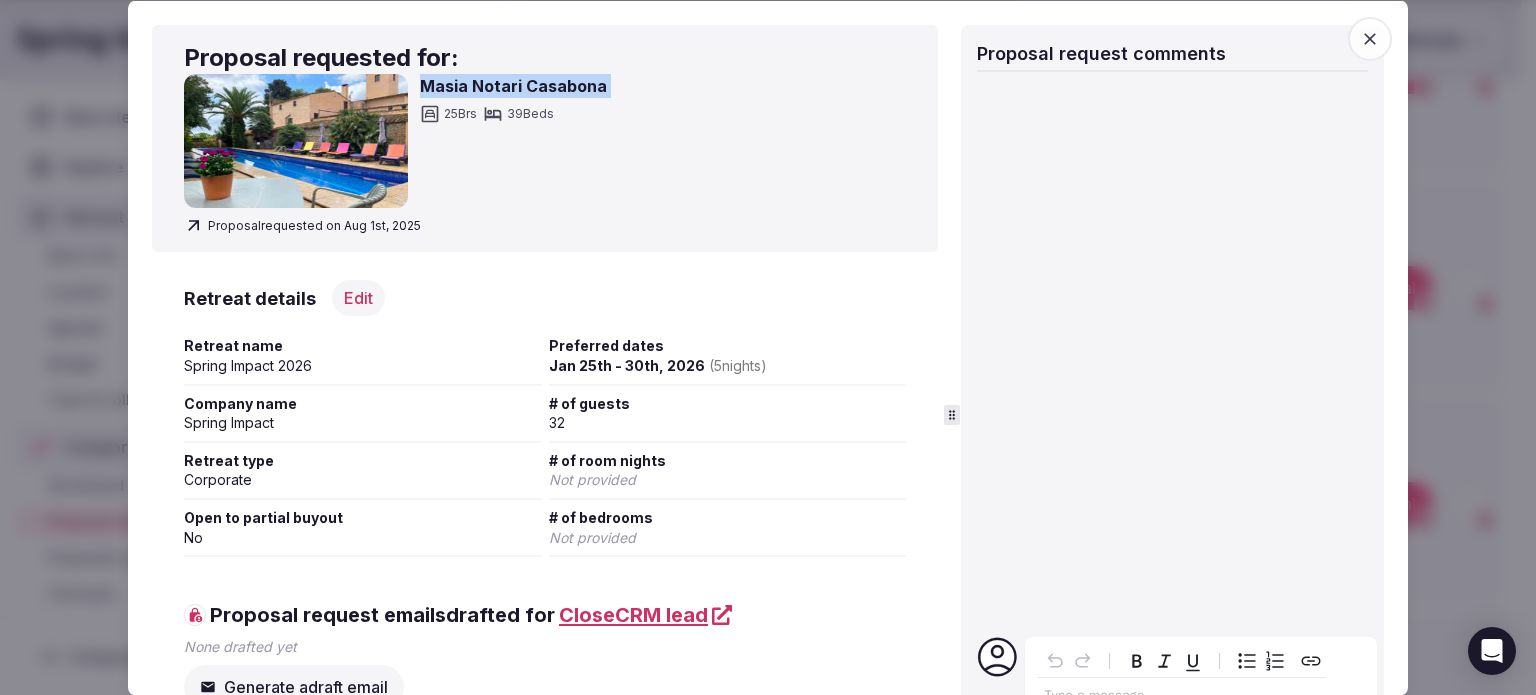 click at bounding box center [768, 347] 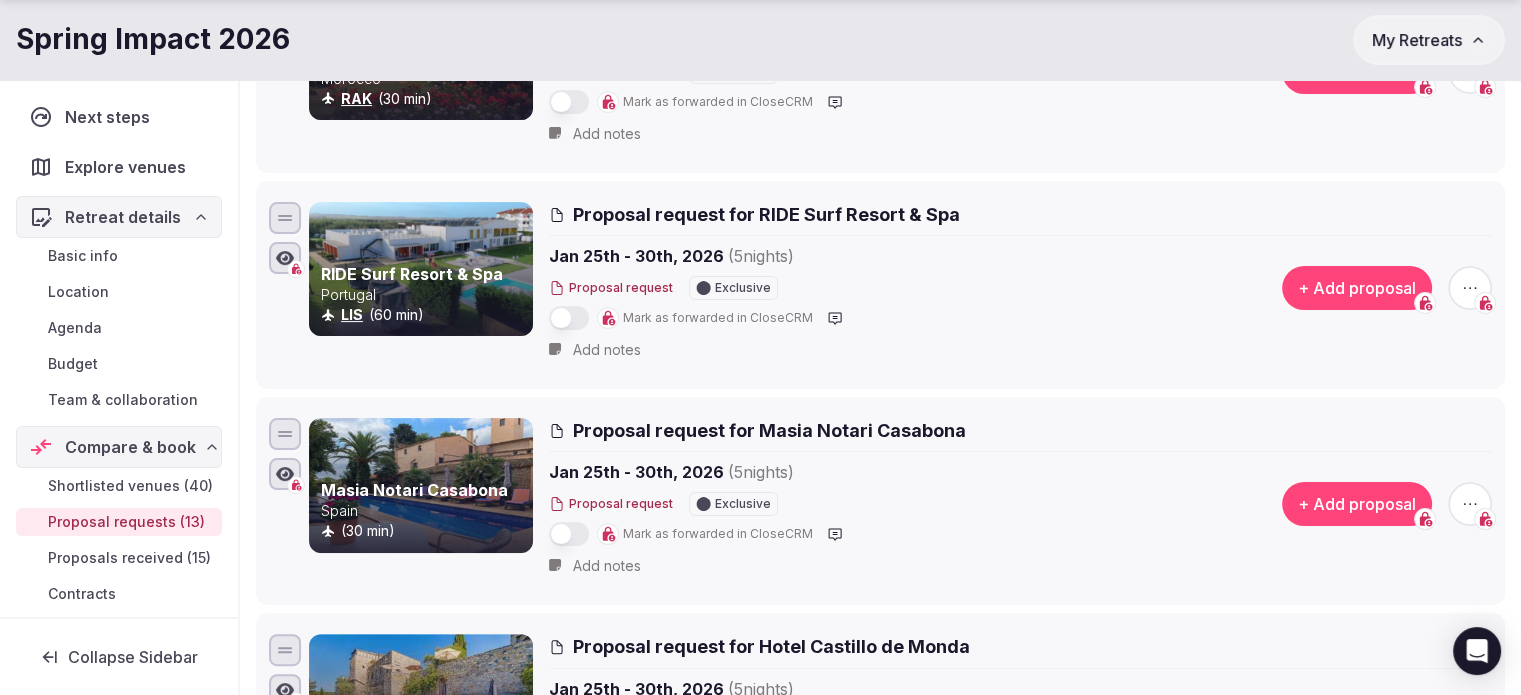 click on "Spain" at bounding box center [425, 511] 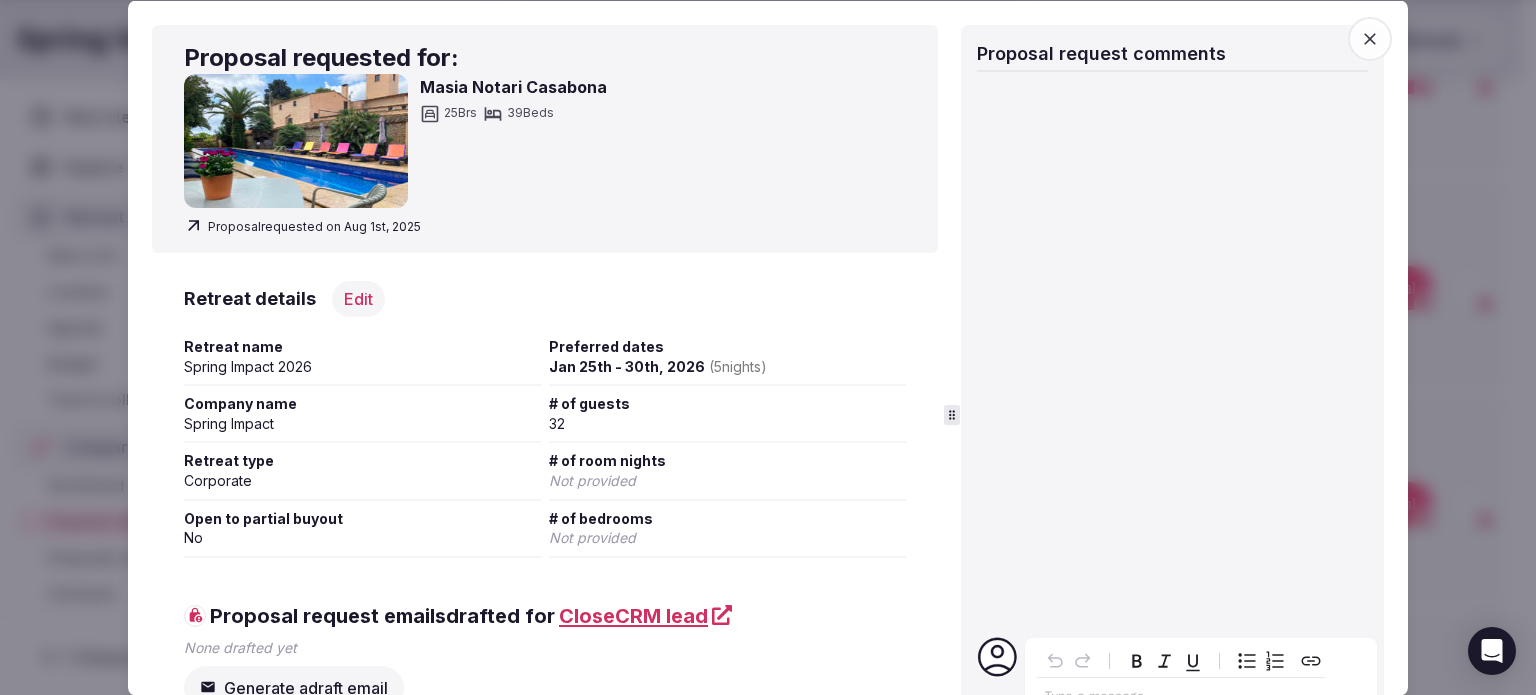 click at bounding box center [768, 347] 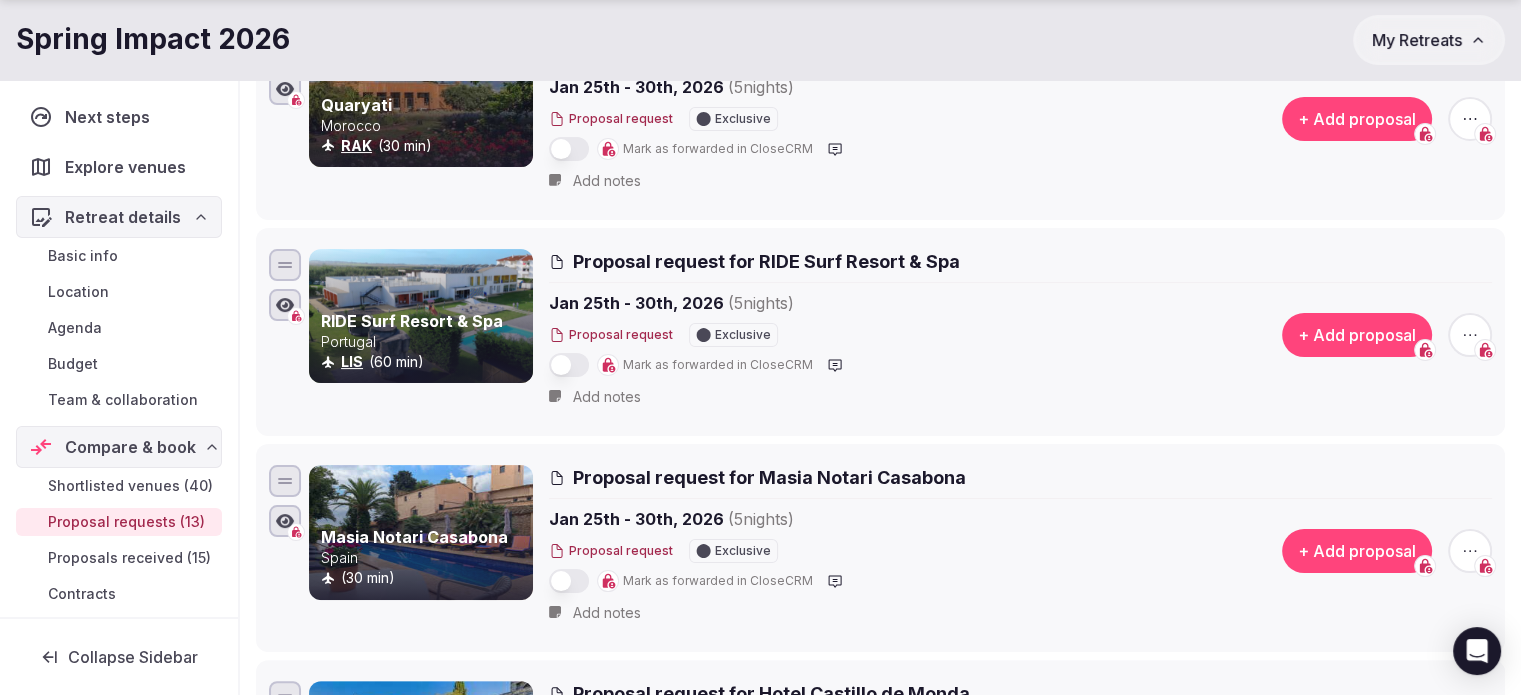 scroll, scrollTop: 0, scrollLeft: 0, axis: both 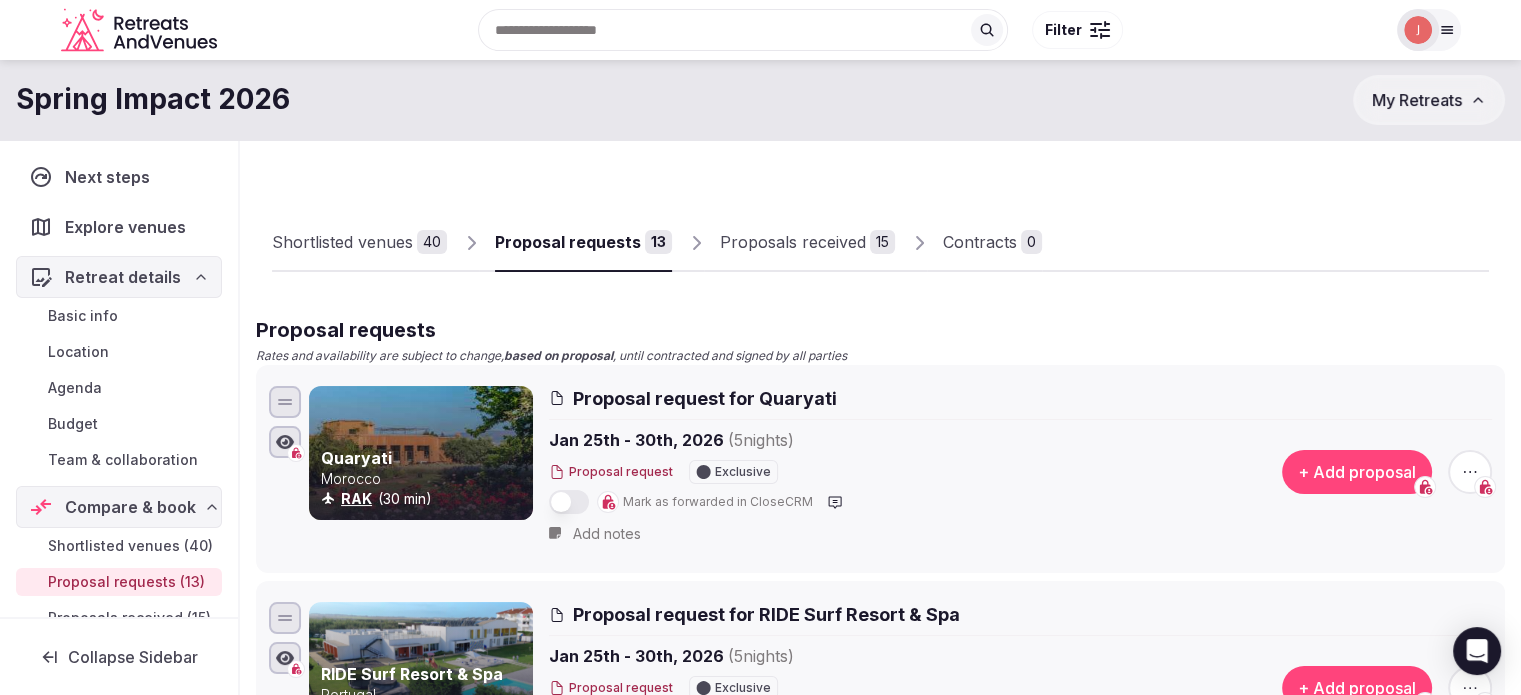 drag, startPoint x: 624, startPoint y: 55, endPoint x: 623, endPoint y: 45, distance: 10.049875 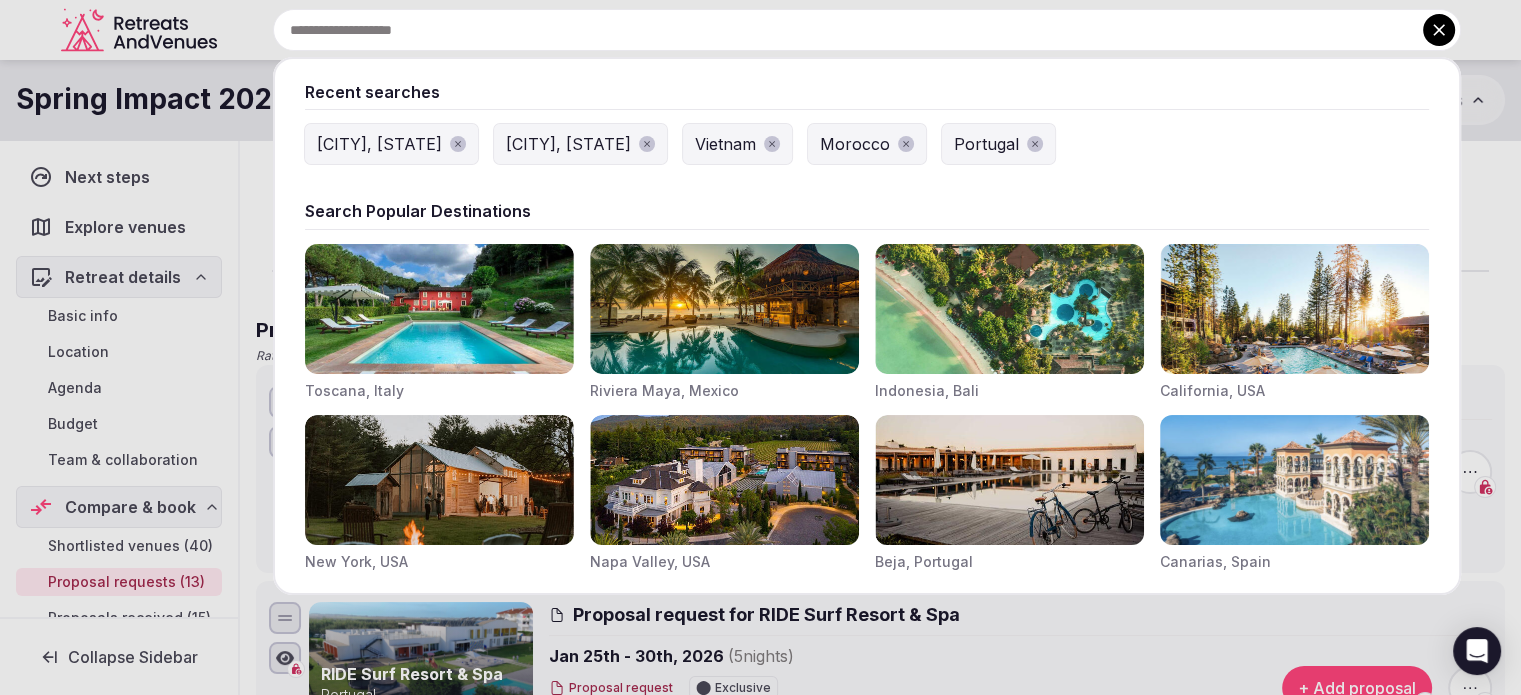 click at bounding box center (867, 30) 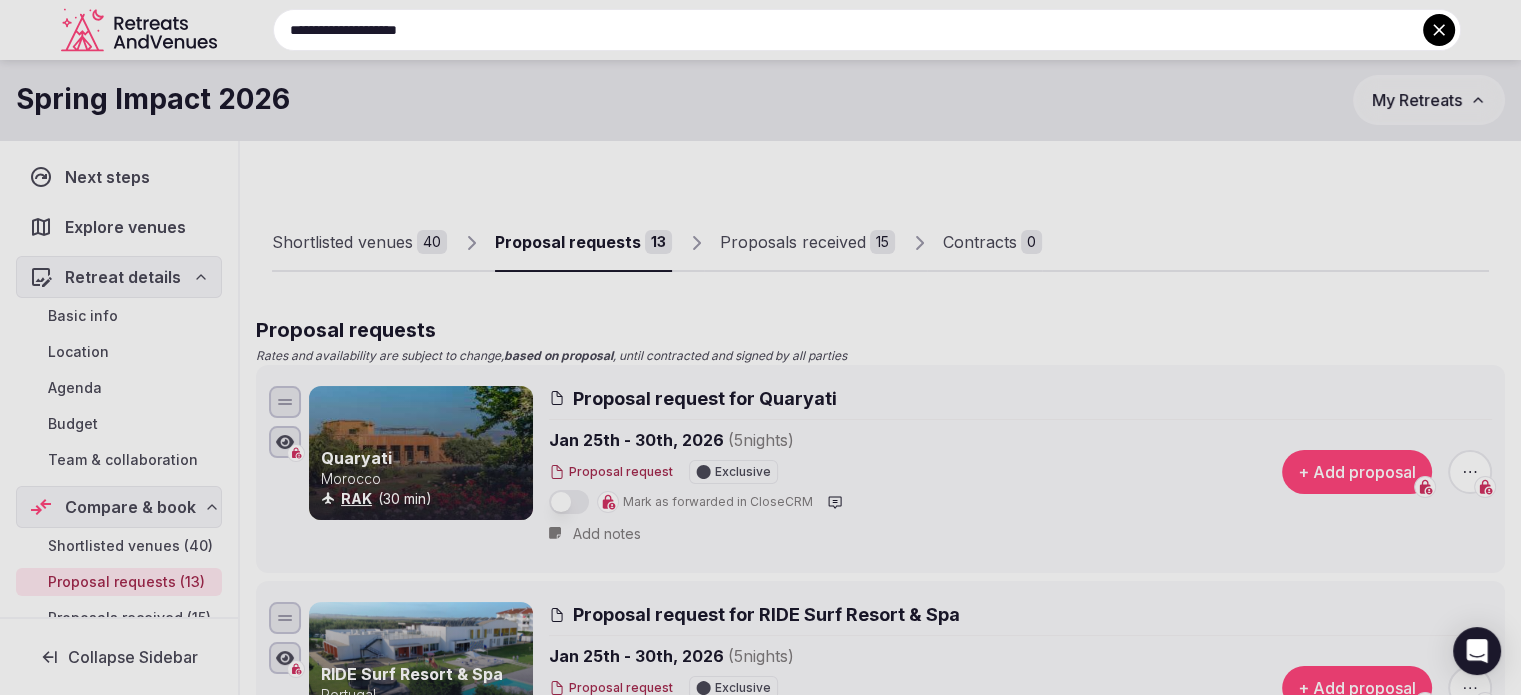 type on "**********" 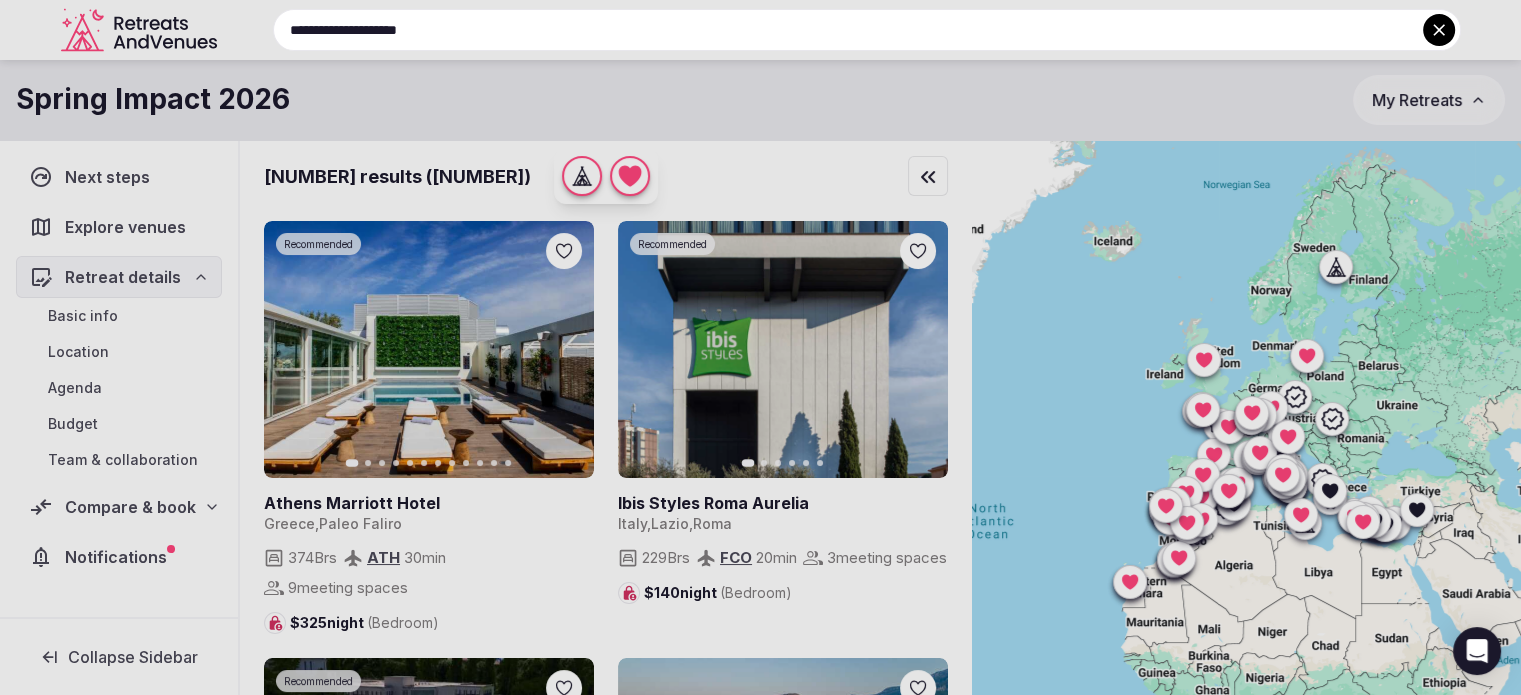 click on "**********" at bounding box center [867, 30] 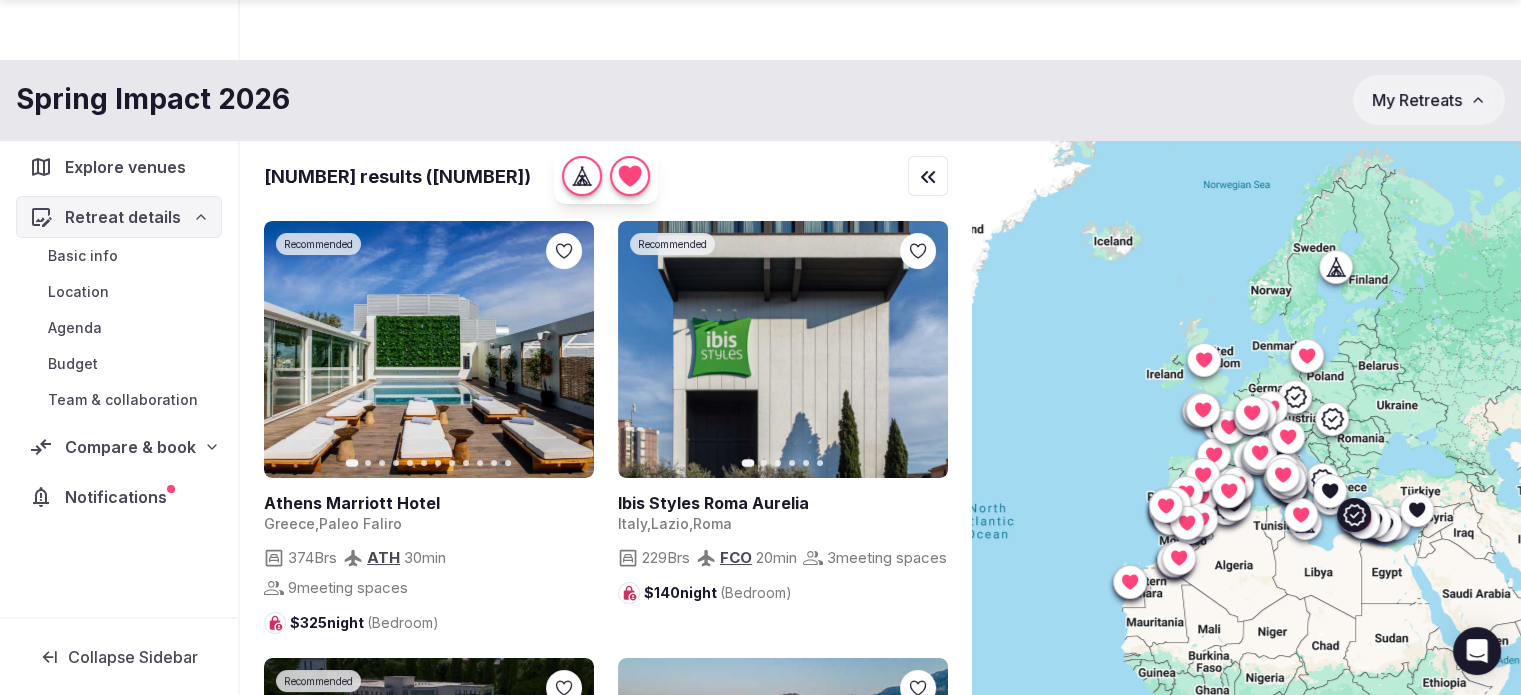 scroll, scrollTop: 148, scrollLeft: 0, axis: vertical 